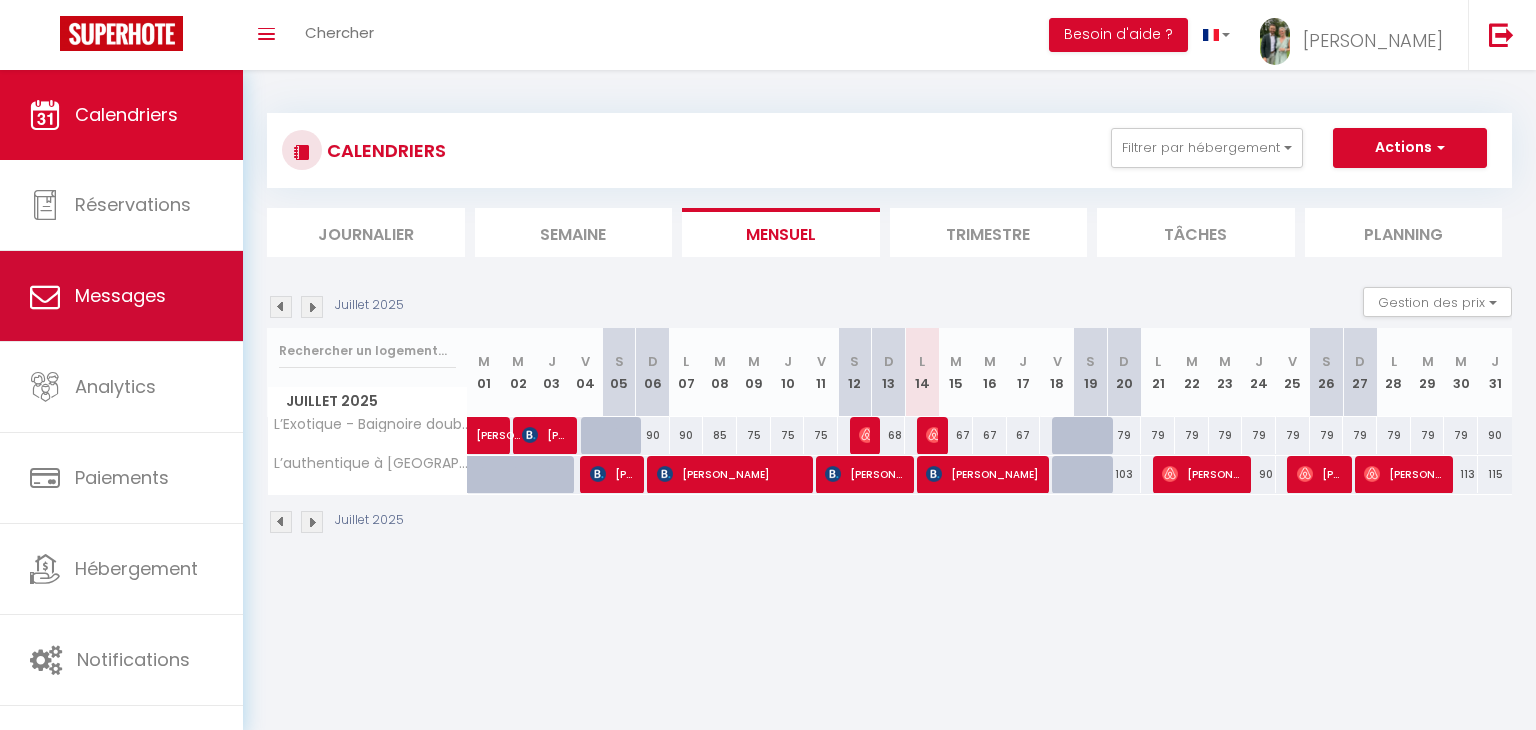 scroll, scrollTop: 0, scrollLeft: 0, axis: both 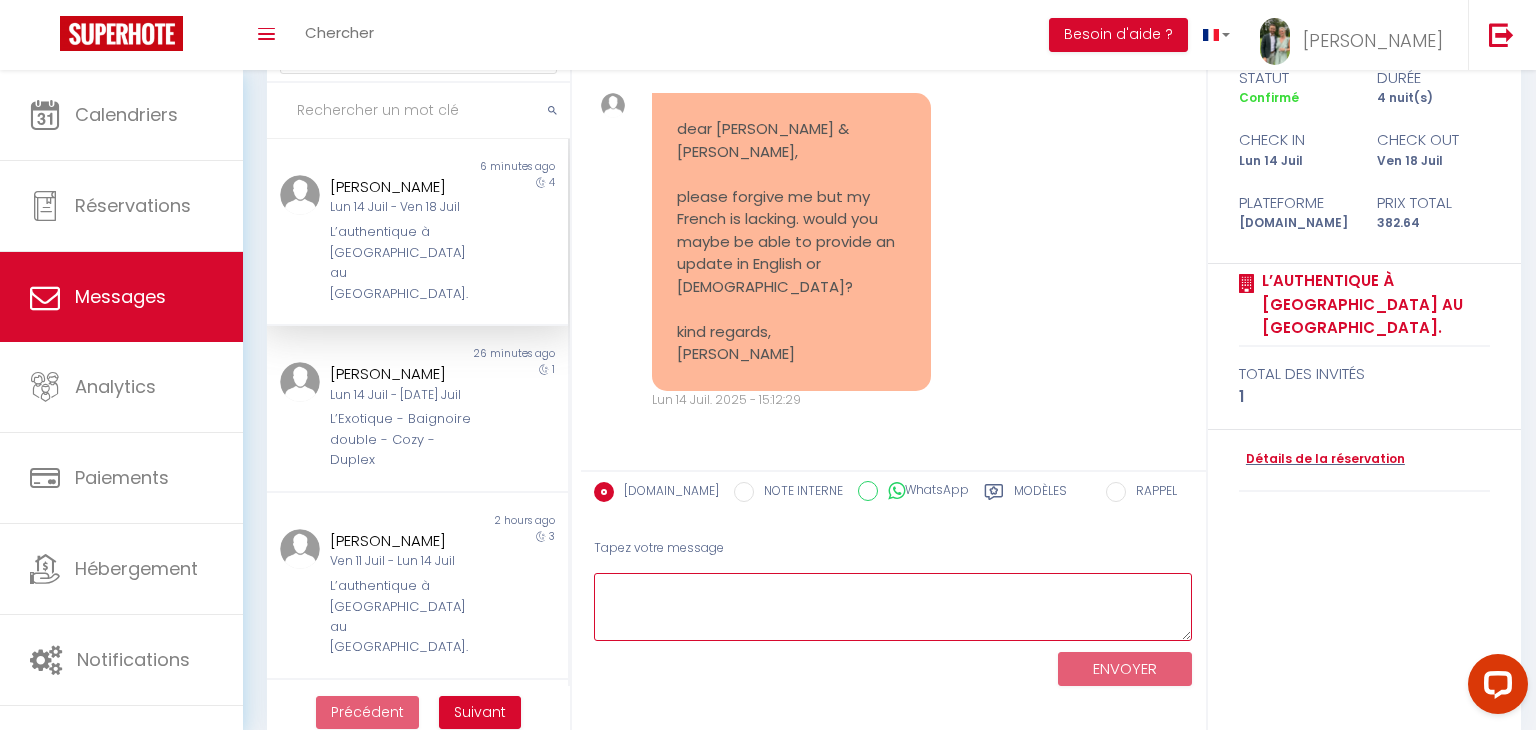 click at bounding box center (893, 607) 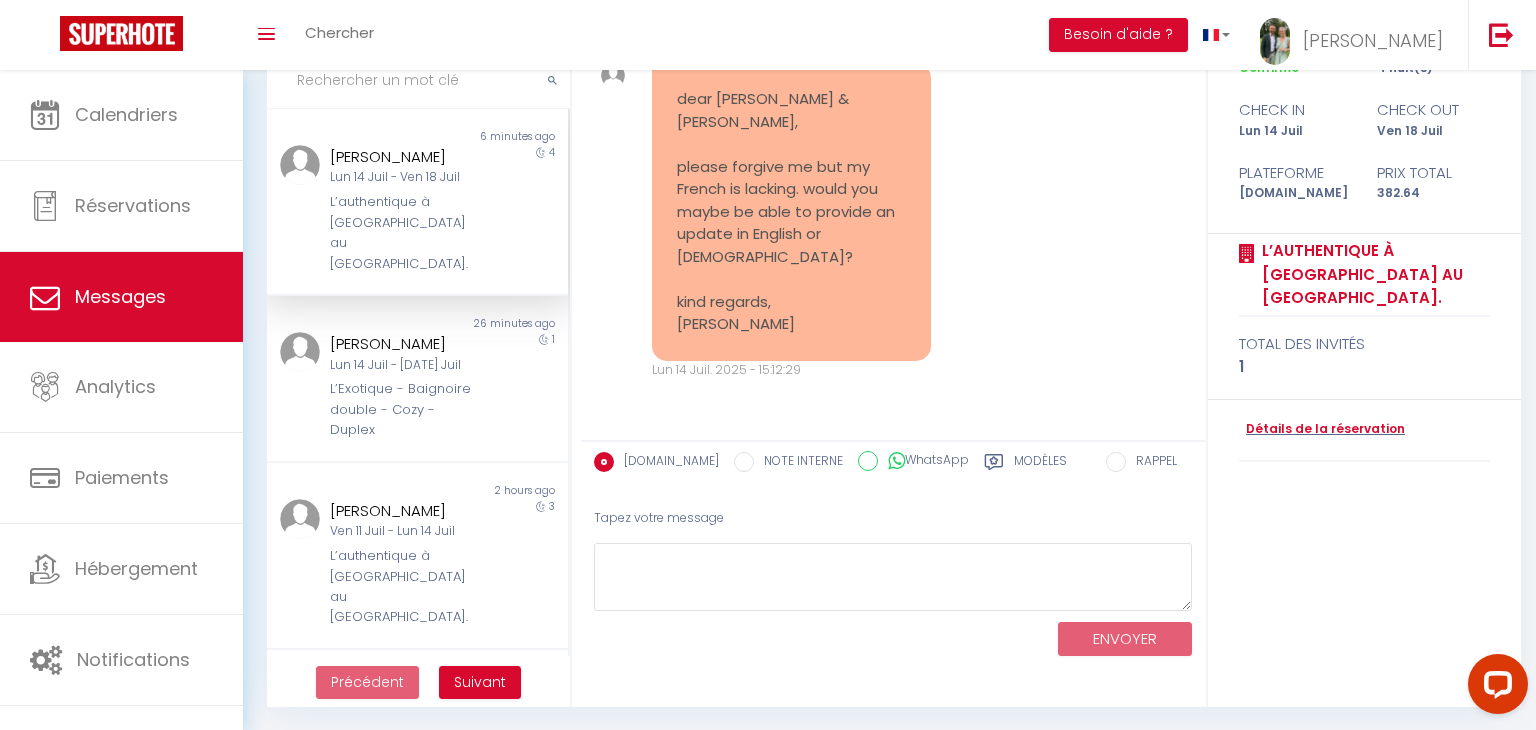 click on "ENVOYER" at bounding box center [893, 637] 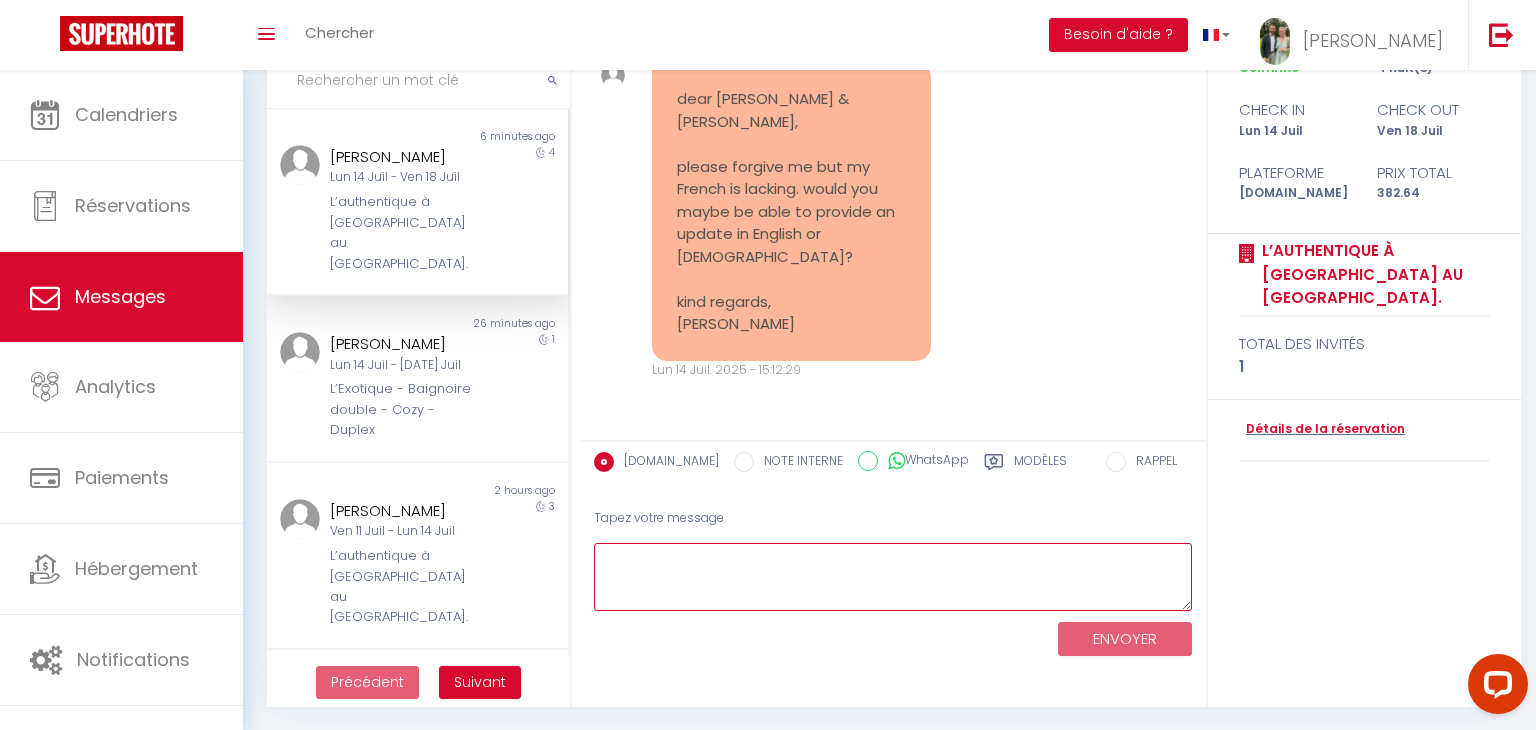 click at bounding box center [893, 577] 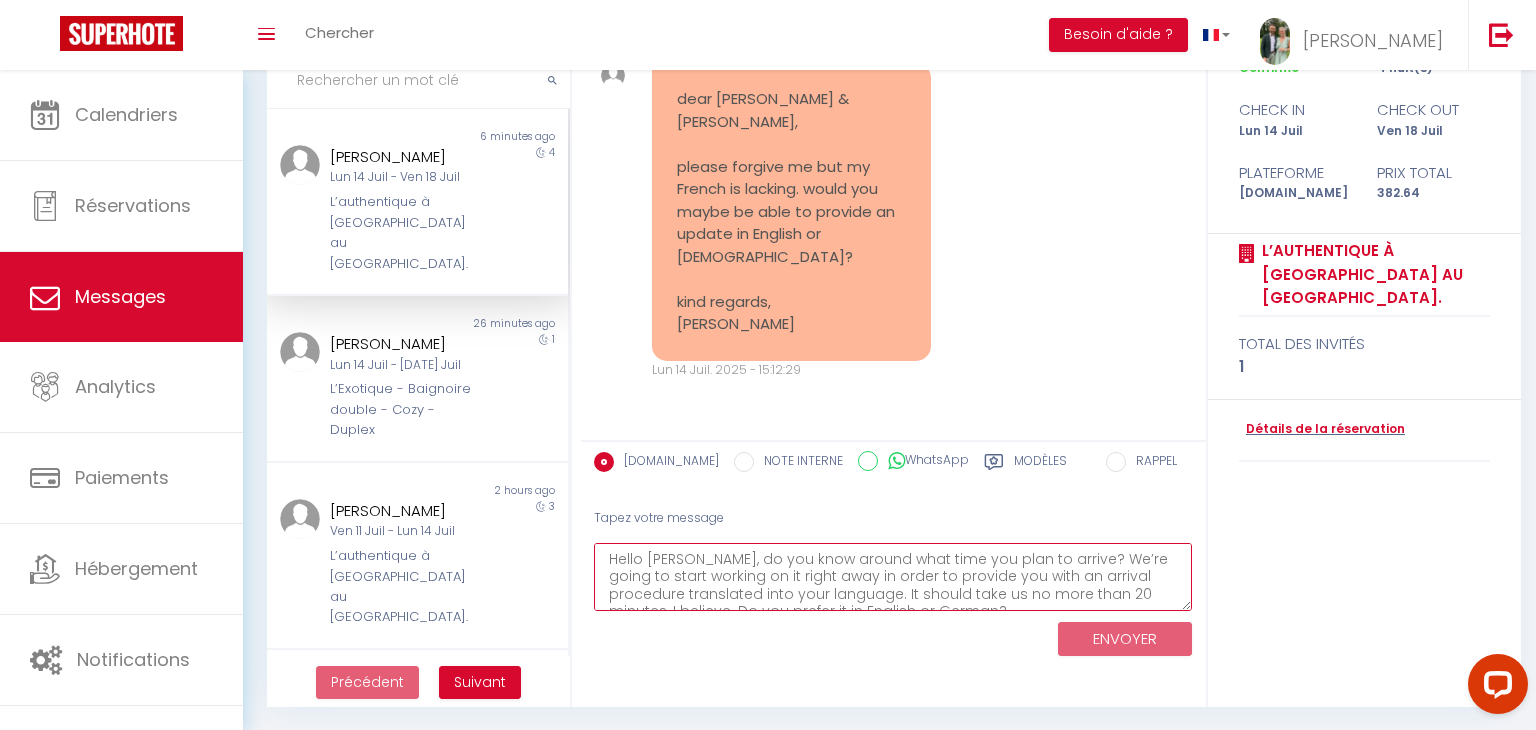 scroll, scrollTop: 46, scrollLeft: 0, axis: vertical 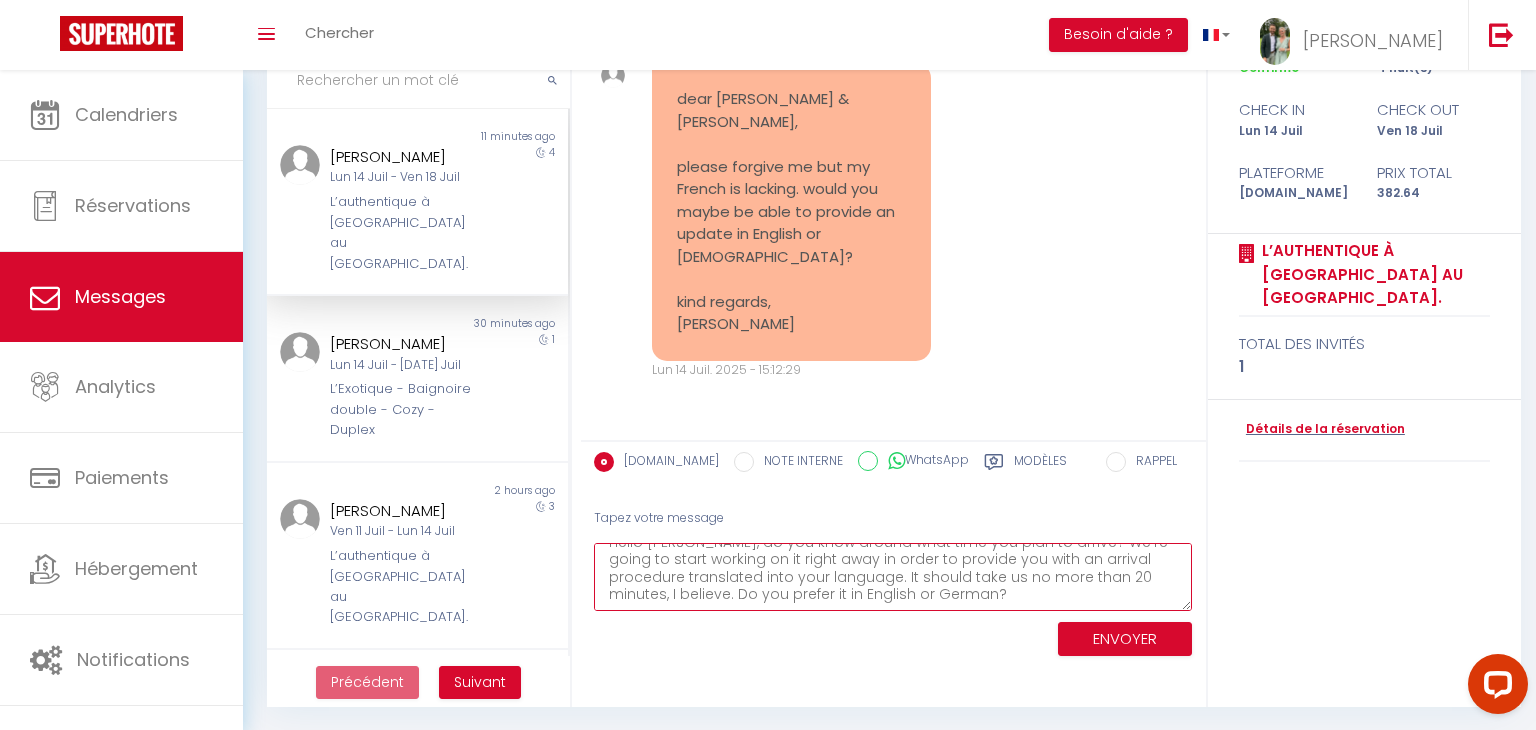 type on "Hello [PERSON_NAME], do you know around what time you plan to arrive? We’re going to start working on it right away in order to provide you with an arrival procedure translated into your language. It should take us no more than 20 minutes, I believe. Do you prefer it in English or German?" 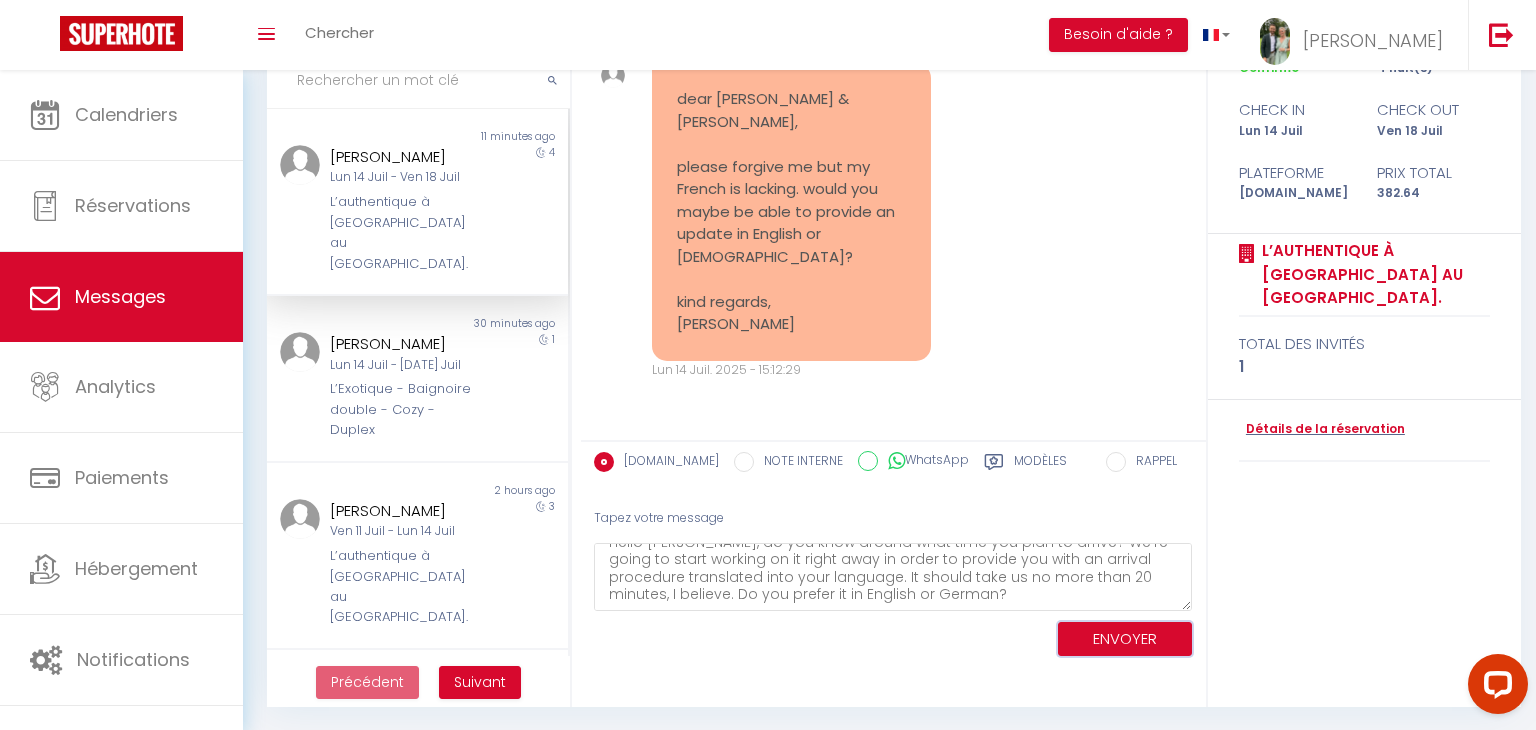 click on "ENVOYER" at bounding box center (1125, 639) 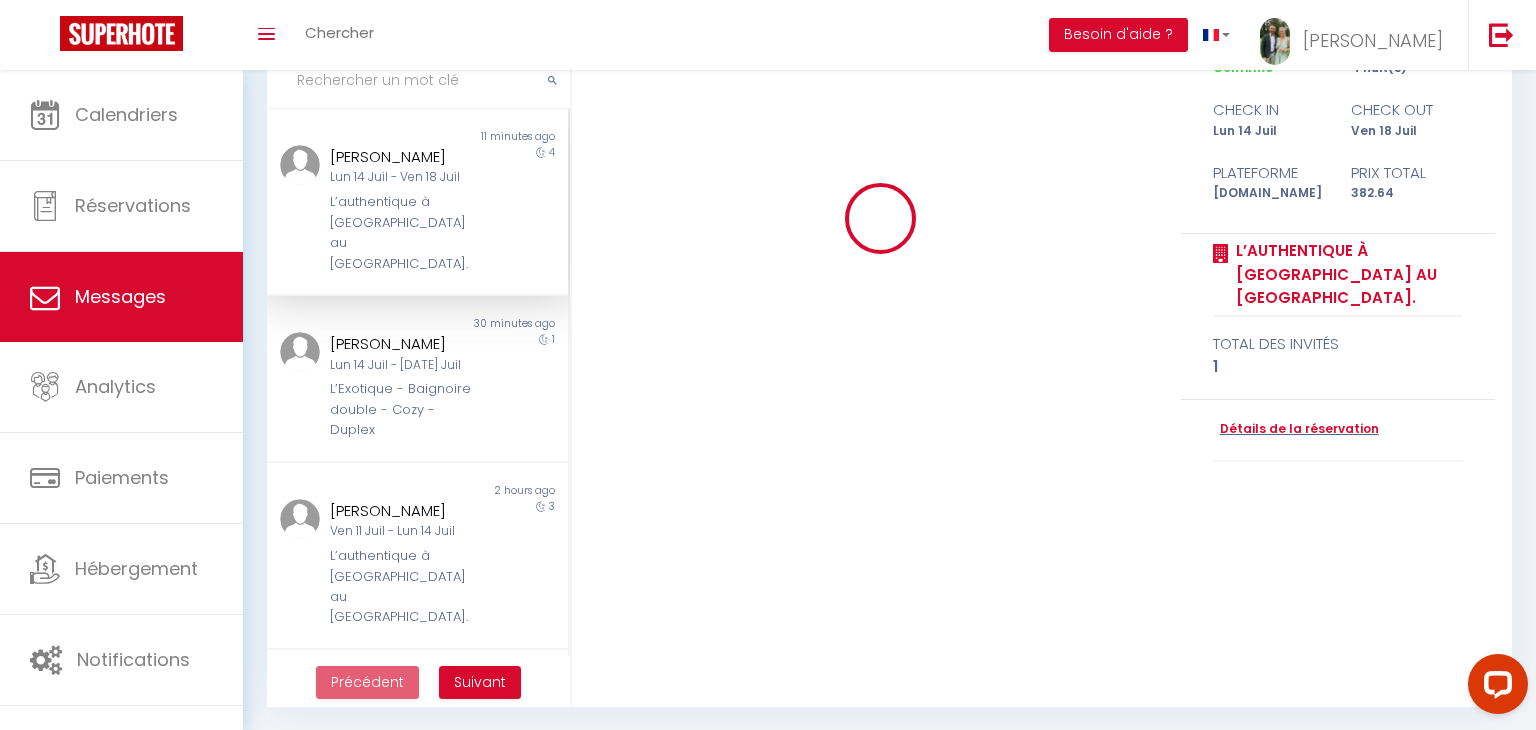 type 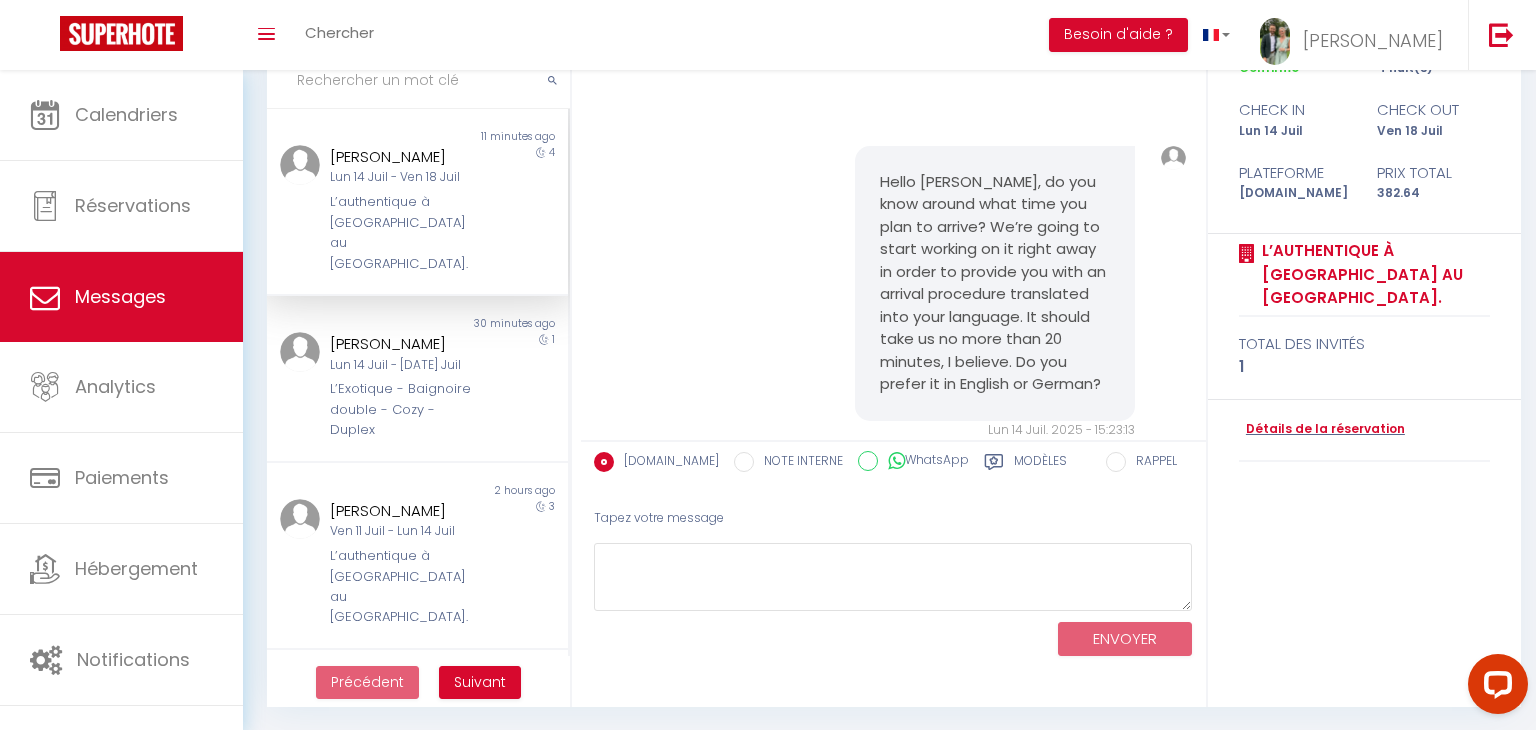 scroll, scrollTop: 0, scrollLeft: 0, axis: both 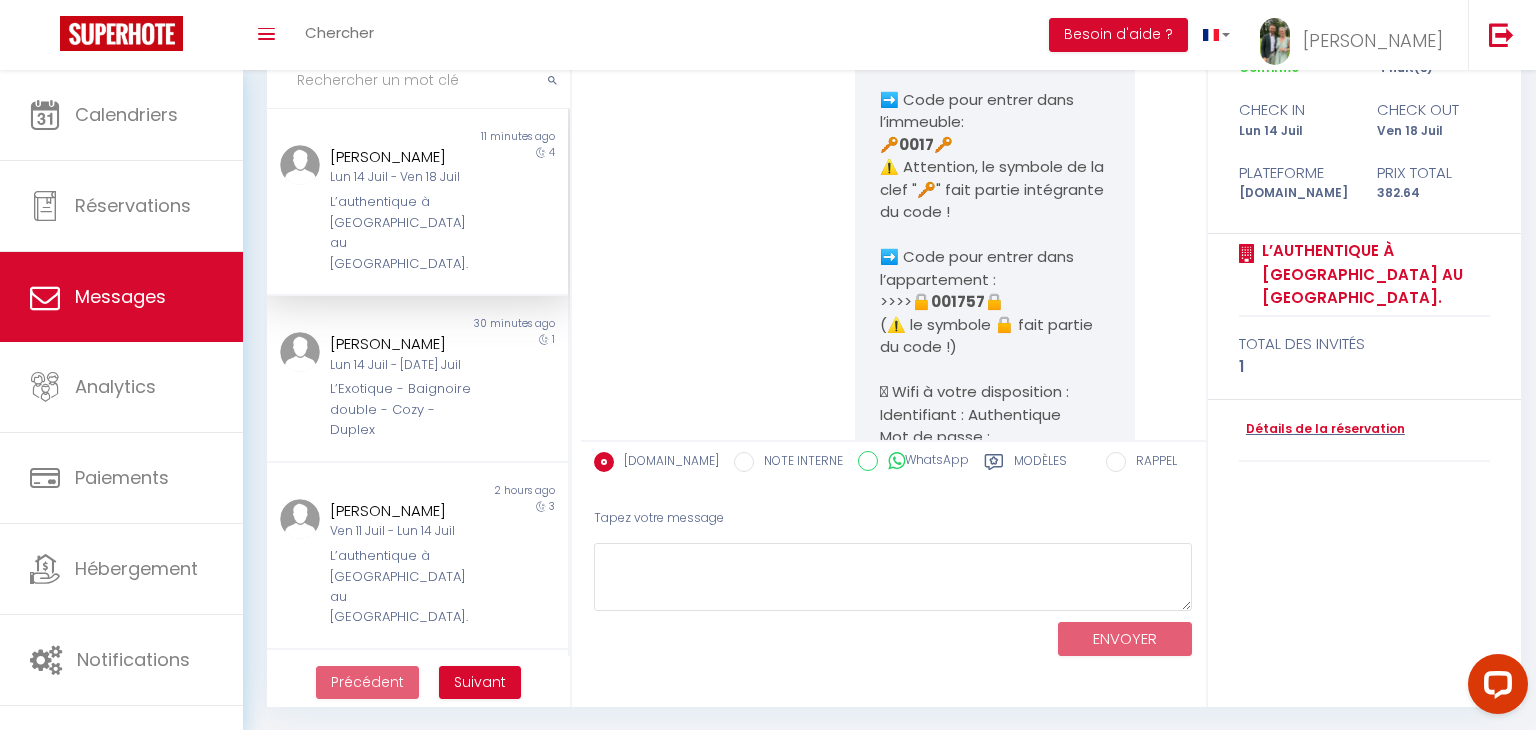 click on "[URL][DOMAIN_NAME]" at bounding box center [958, 9] 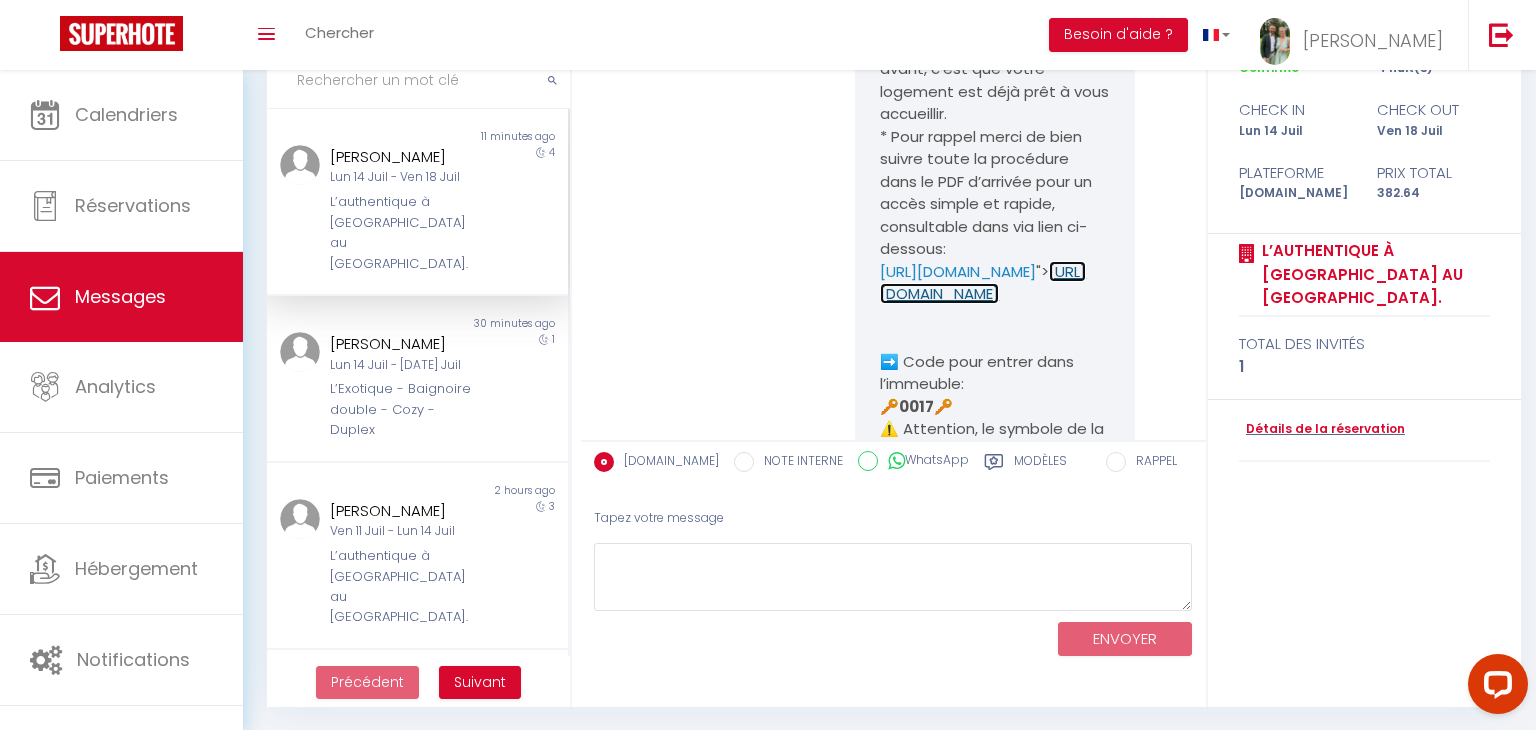 scroll, scrollTop: 3494, scrollLeft: 0, axis: vertical 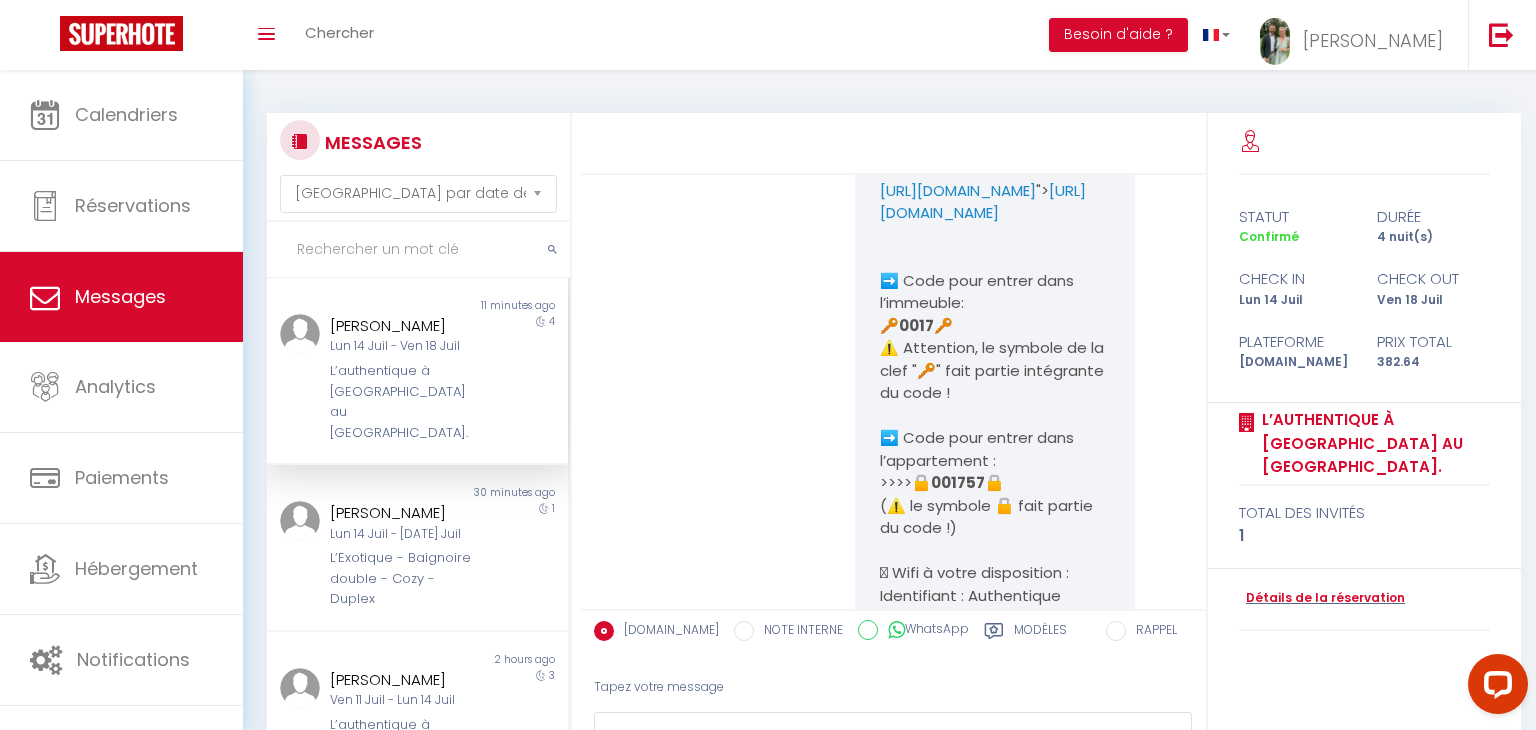 click at bounding box center (1249, 143) 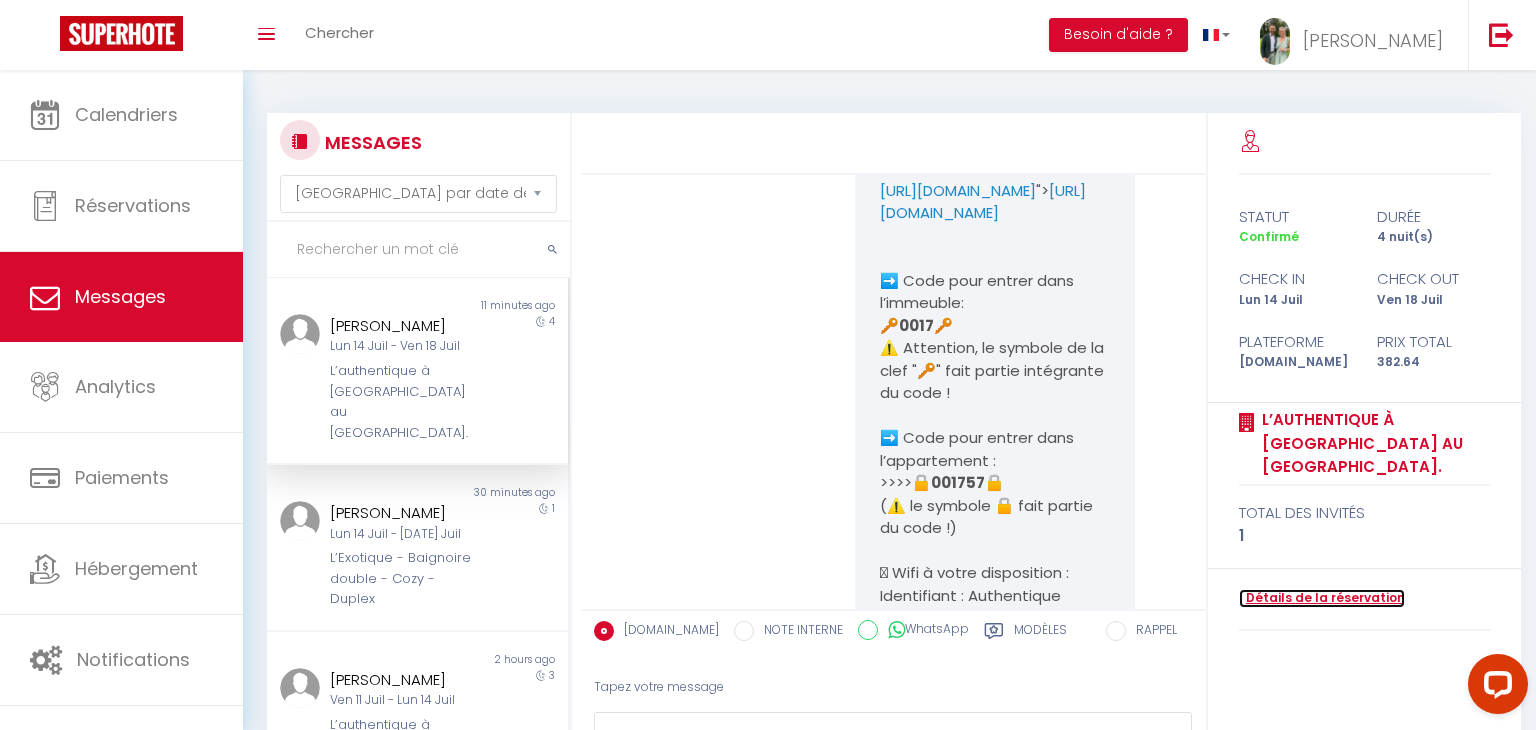 click on "Détails de la réservation" at bounding box center [1322, 598] 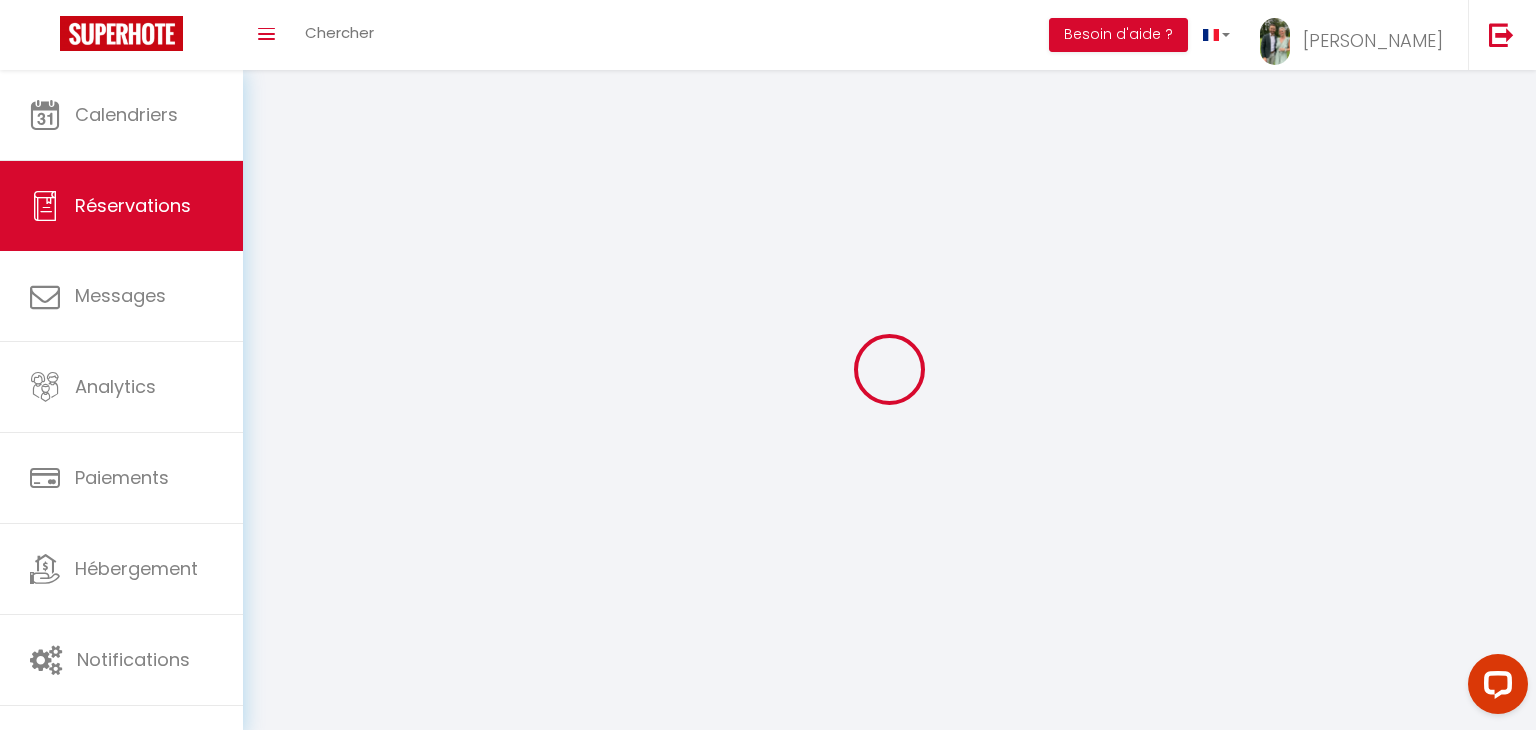 type on "[PERSON_NAME]" 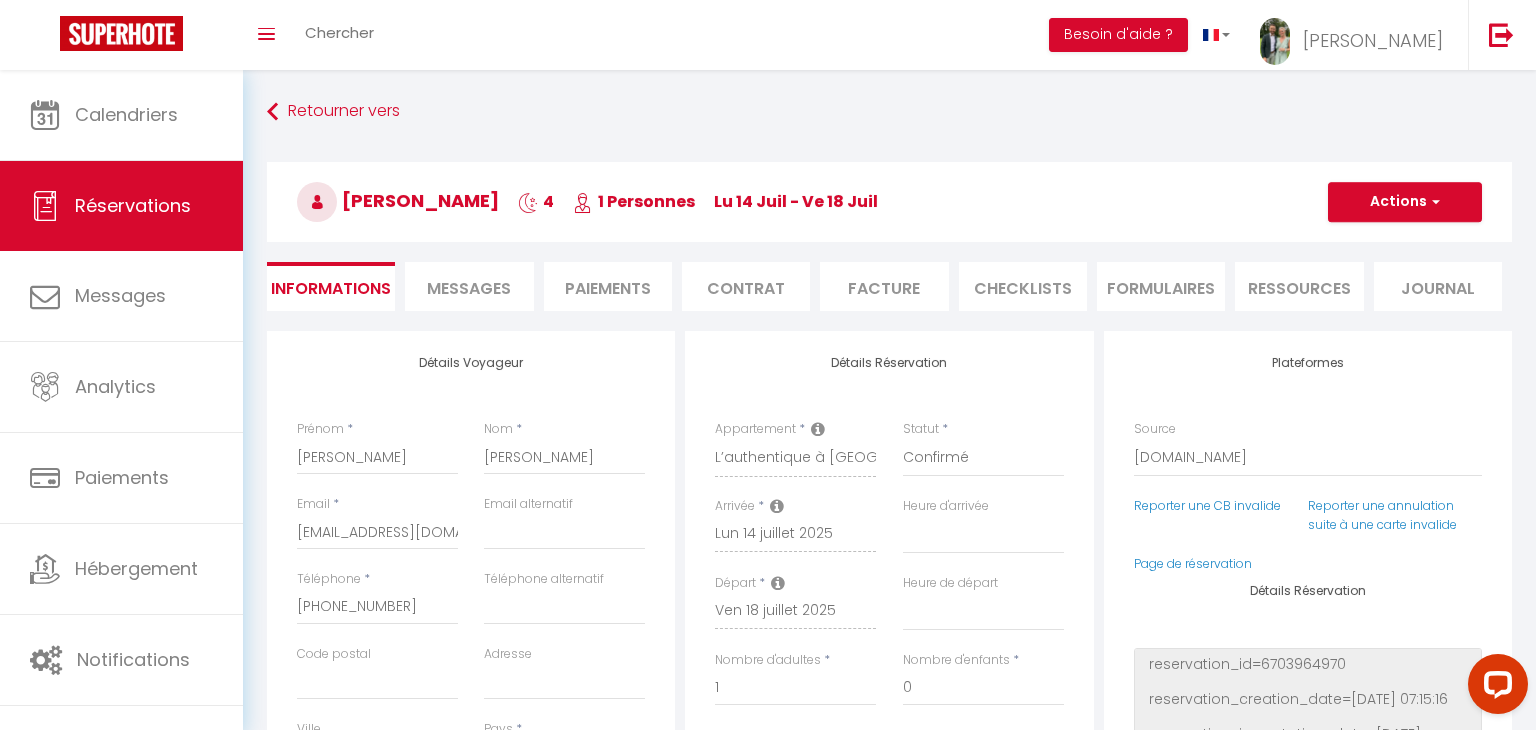 type on "50" 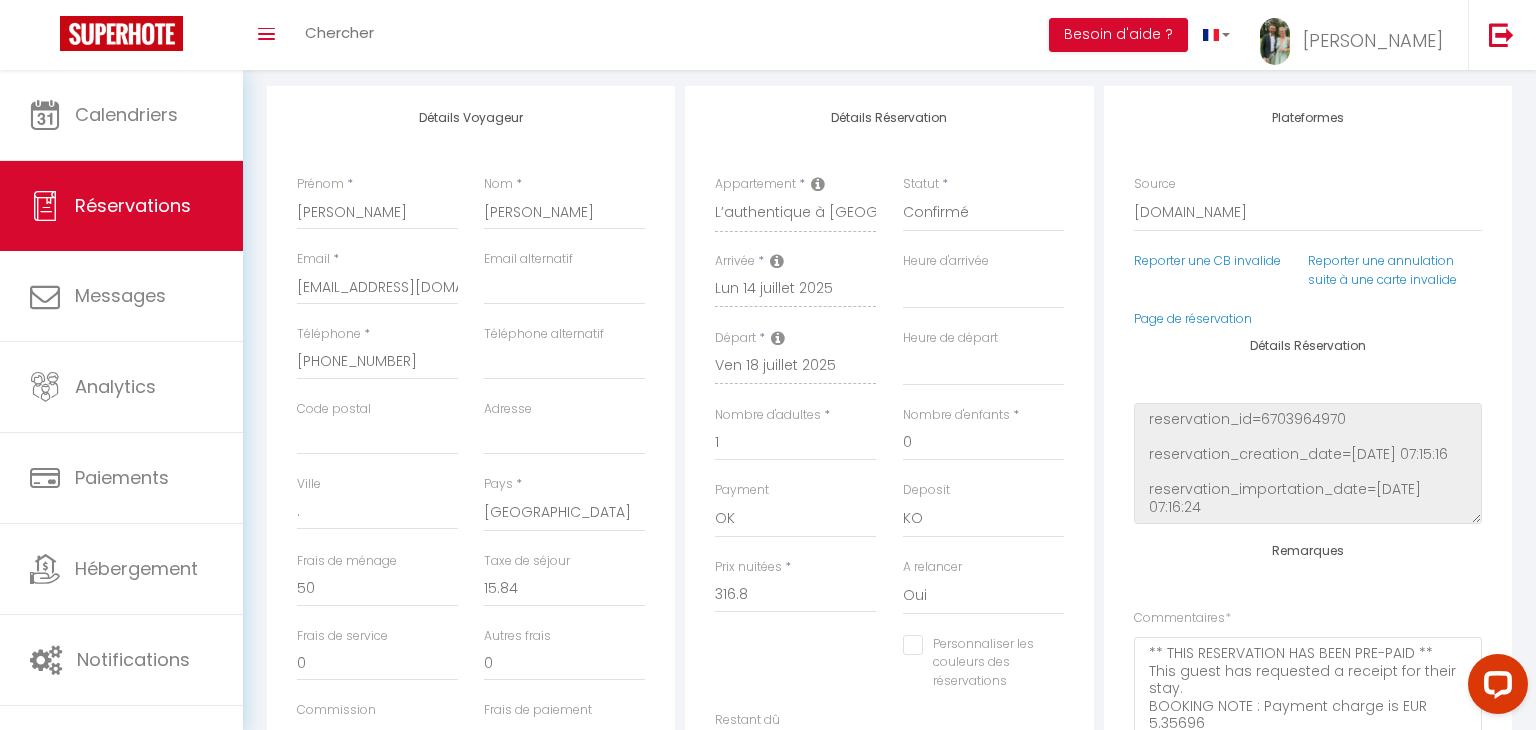 scroll, scrollTop: 239, scrollLeft: 0, axis: vertical 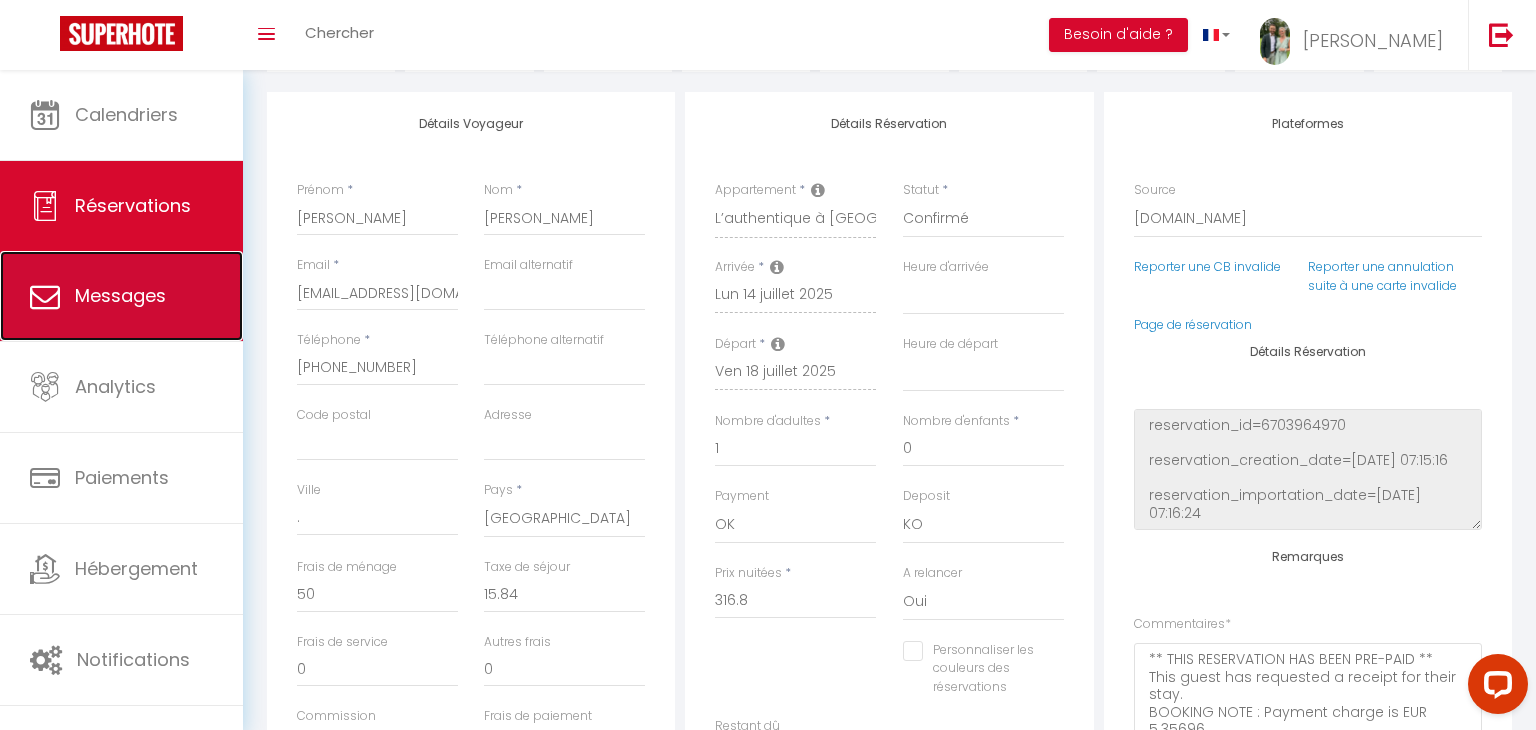 click on "Messages" at bounding box center (121, 296) 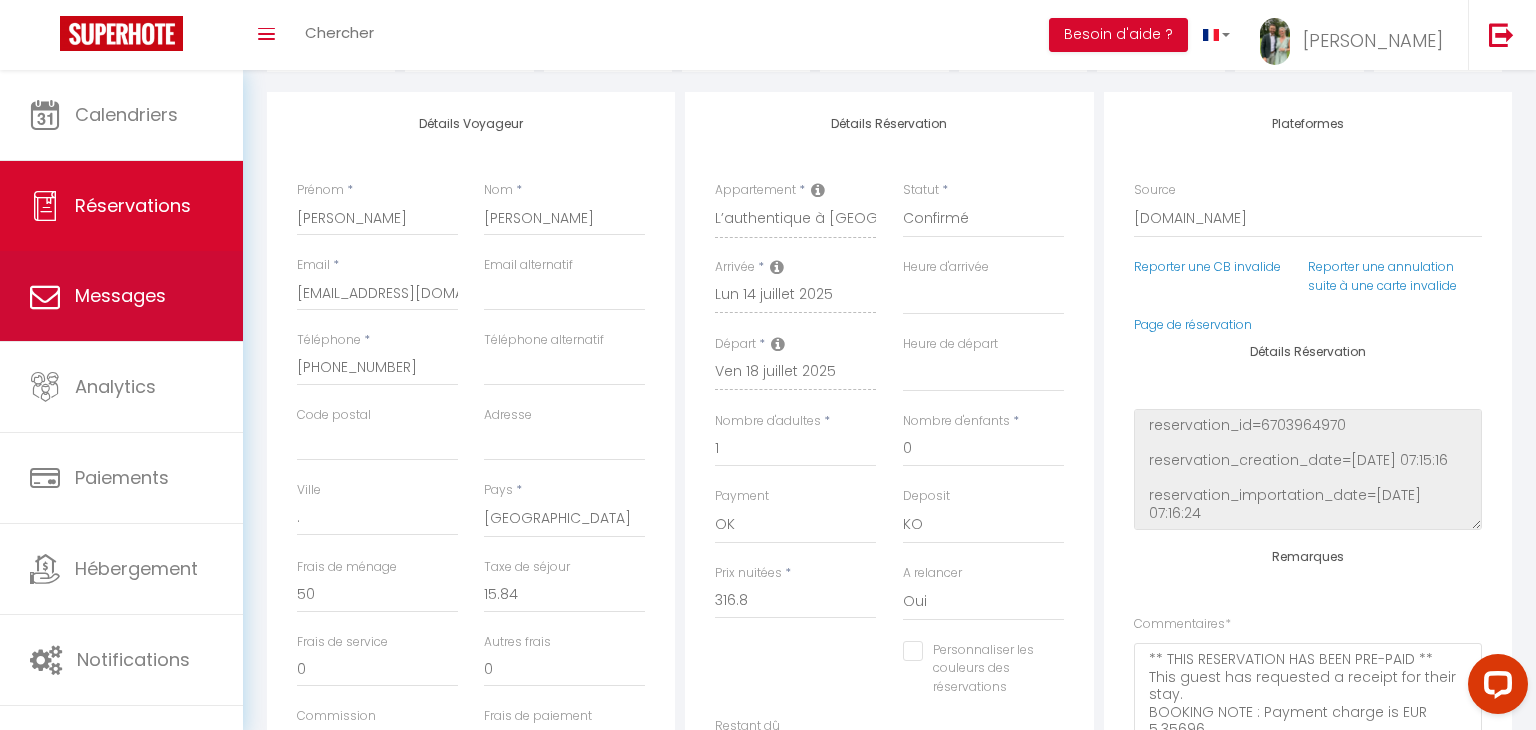 select on "message" 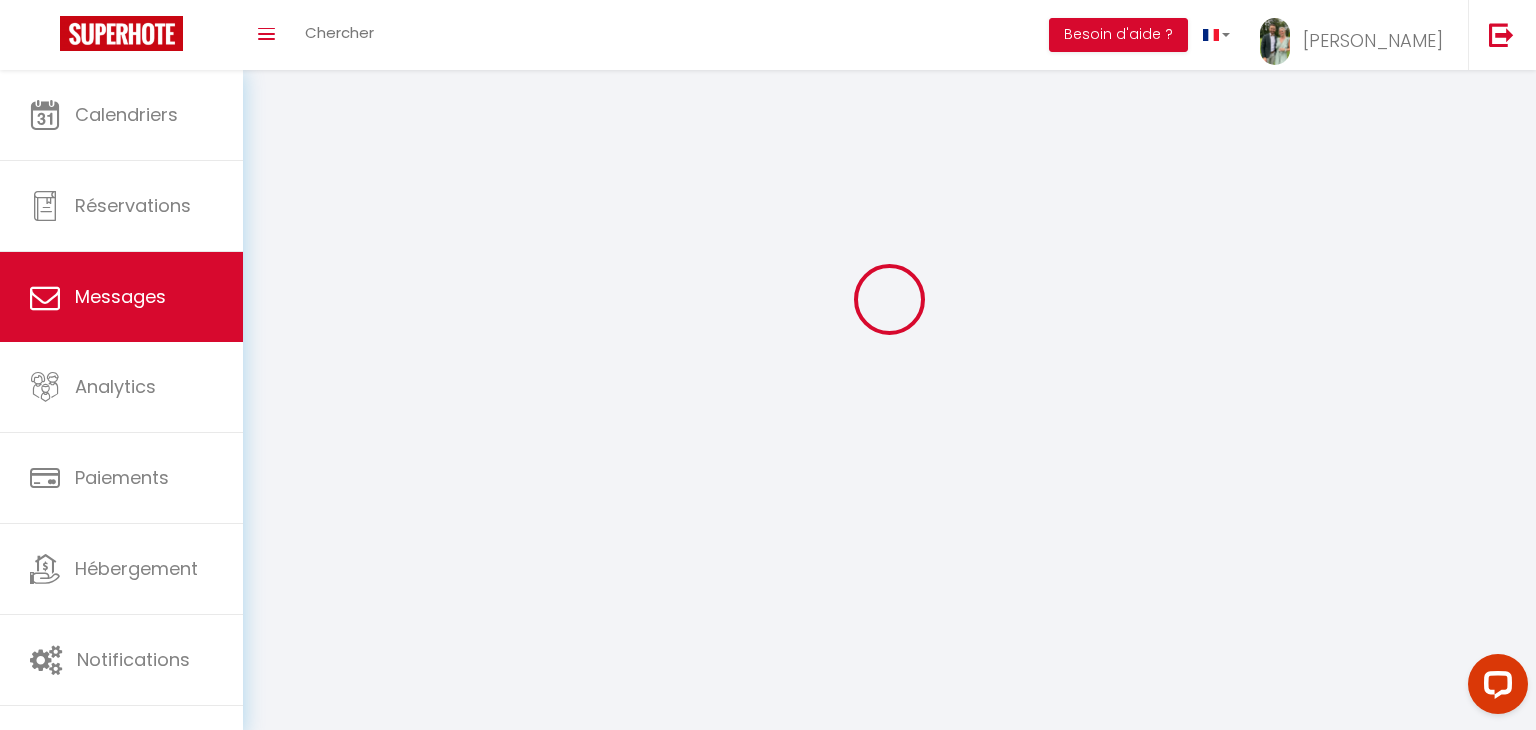 scroll, scrollTop: 0, scrollLeft: 0, axis: both 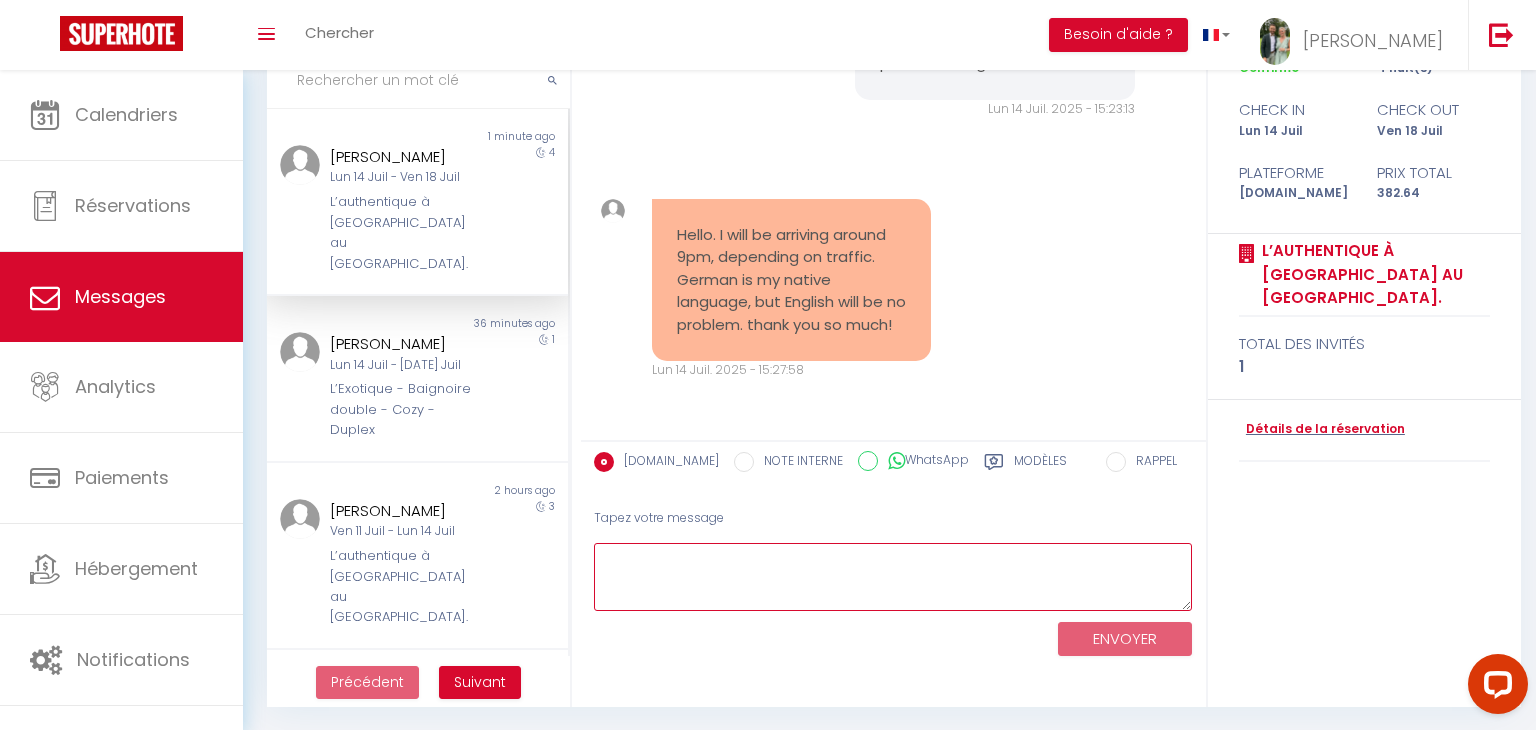 click at bounding box center (893, 577) 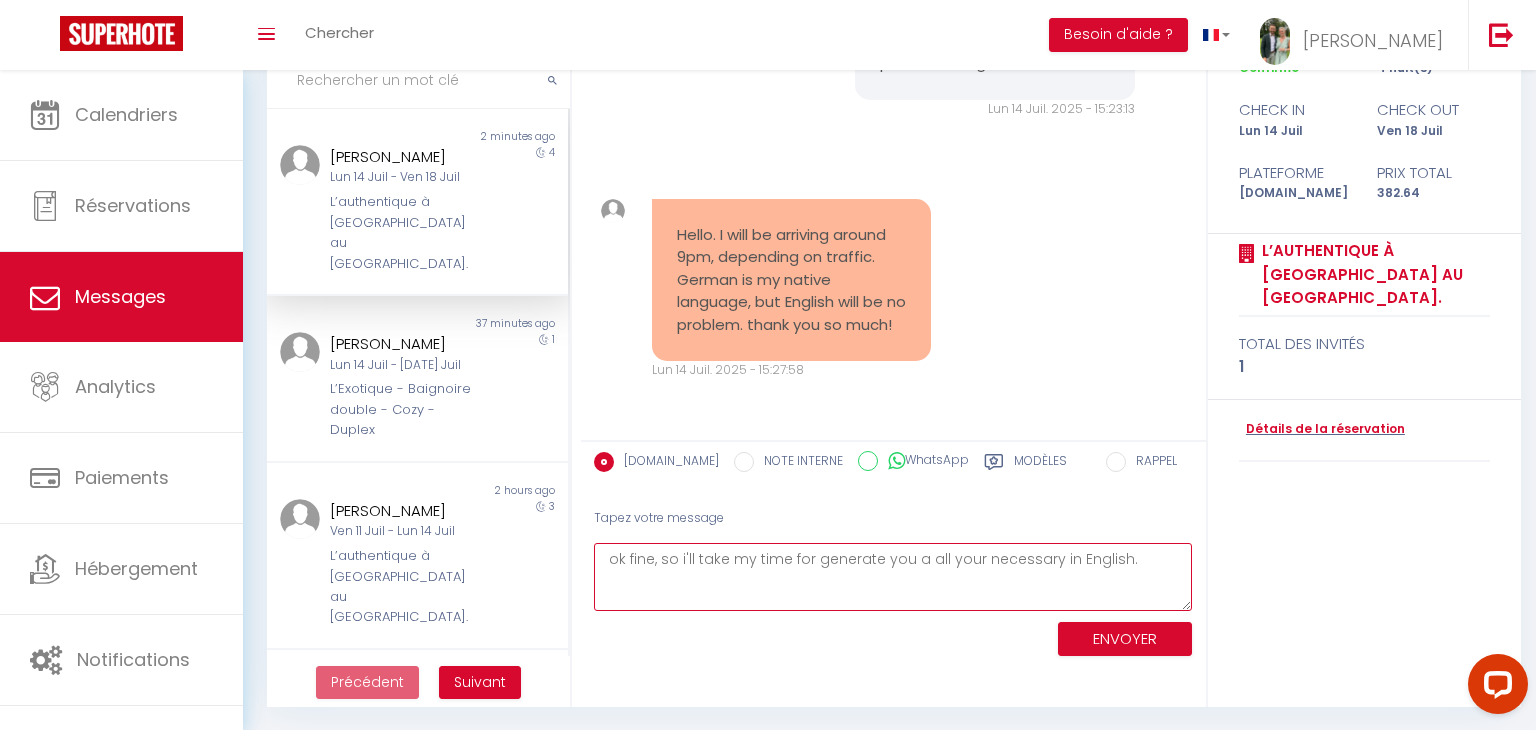 type on "ok fine, so i'll take my time for generate you a all your necessary in English." 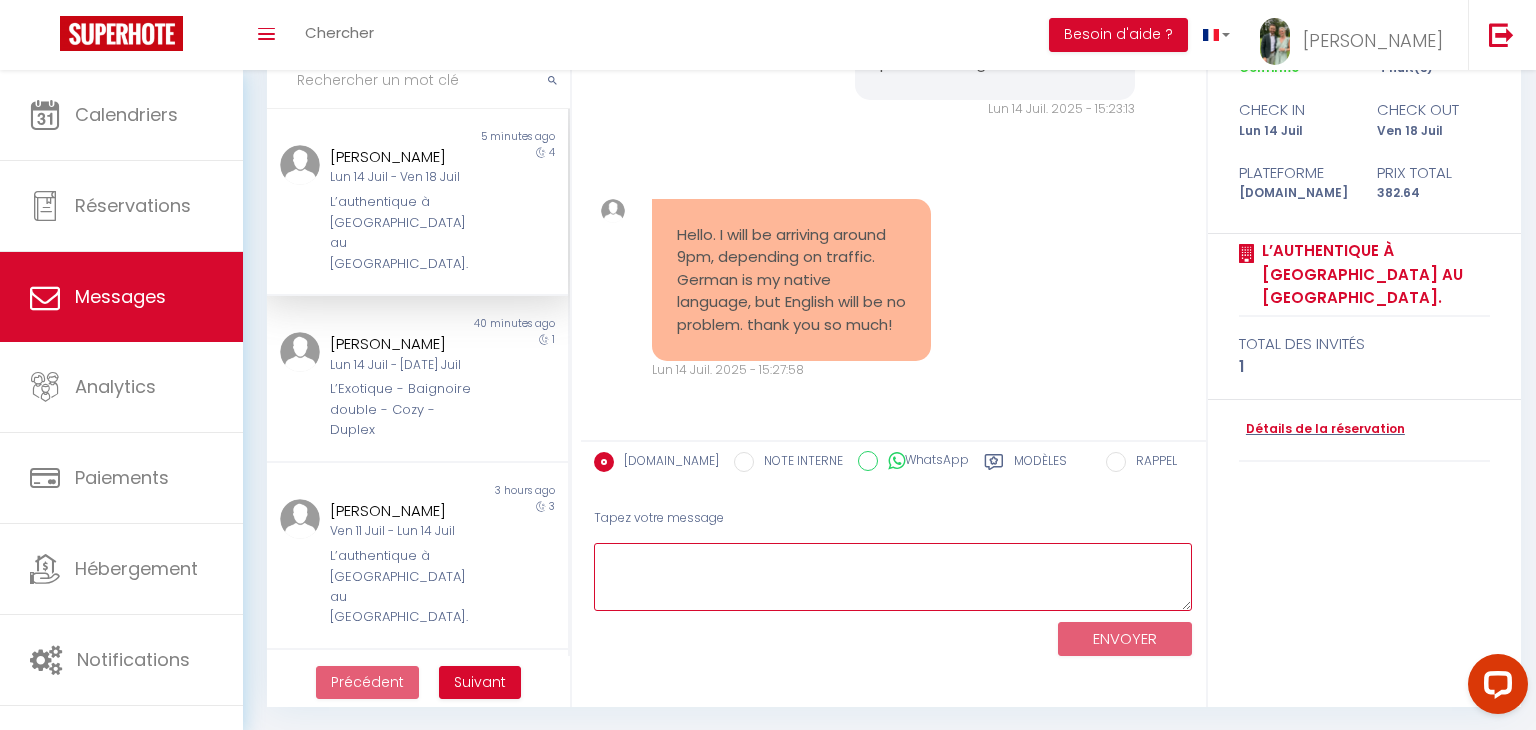 paste on "Alright, great — thanks for the info! I’ll take some time to put everything together for you in English. You’ll get it sometime this afternoon. Safe travels!" 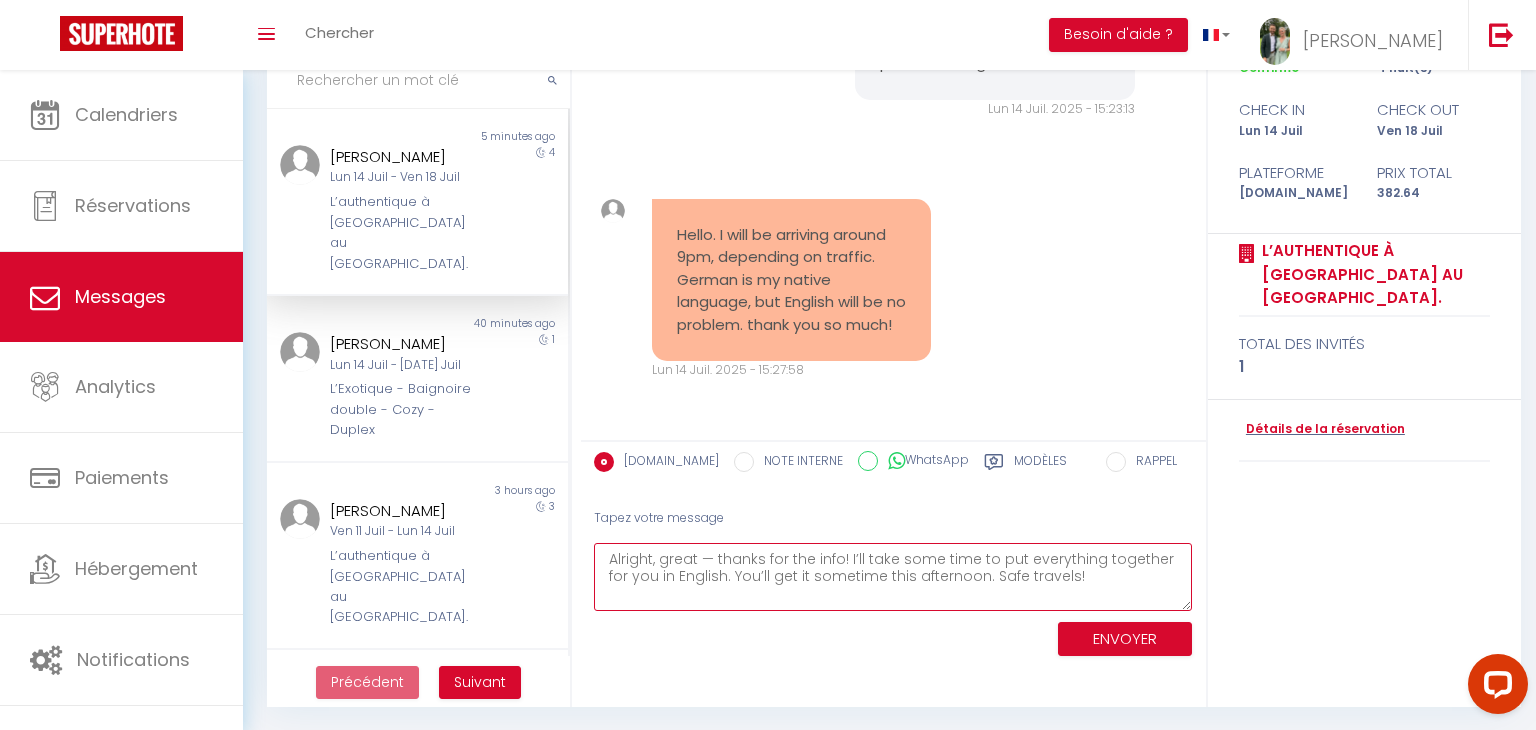 type on "Alright, great — thanks for the info! I’ll take some time to put everything together for you in English. You’ll get it sometime this afternoon. Safe travels!" 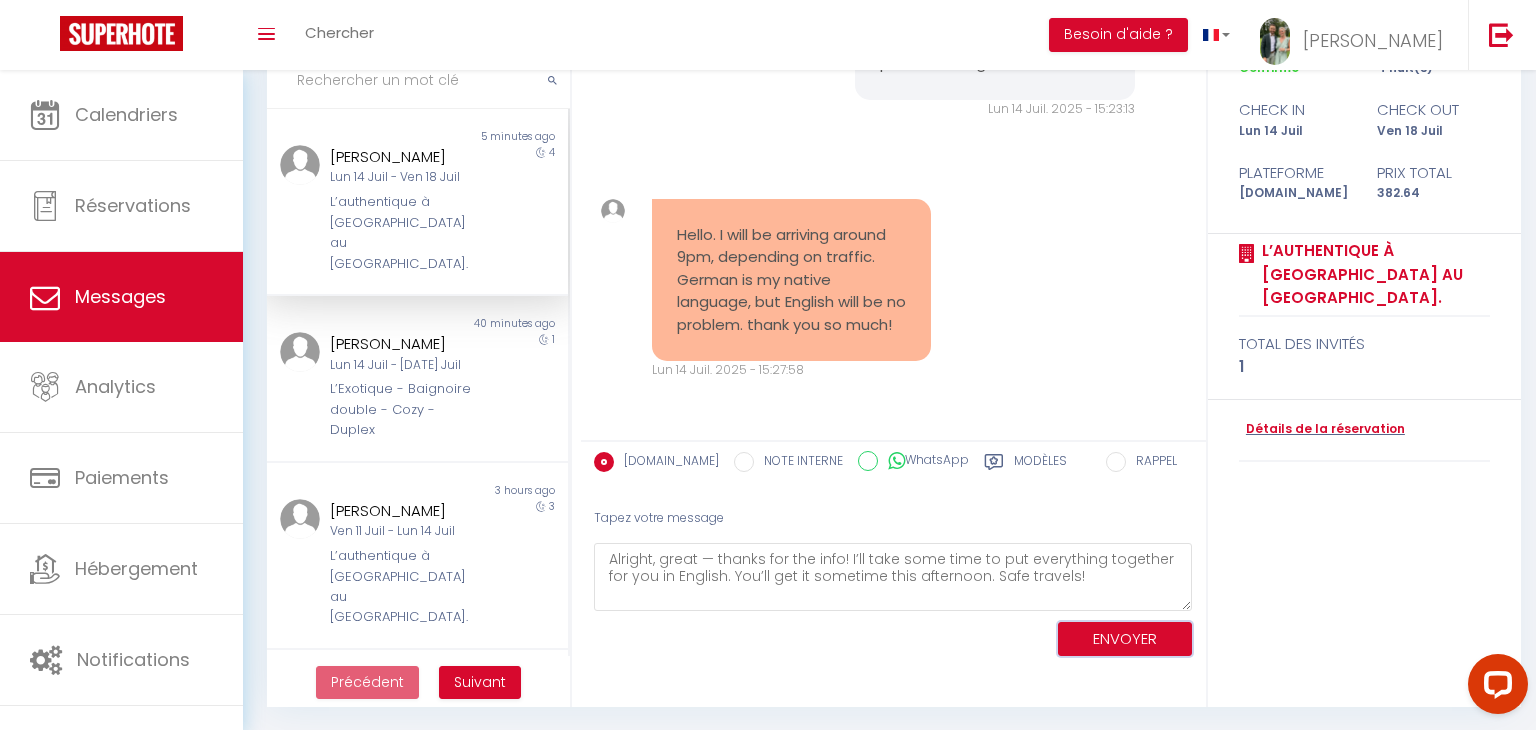 click on "ENVOYER" at bounding box center [1125, 639] 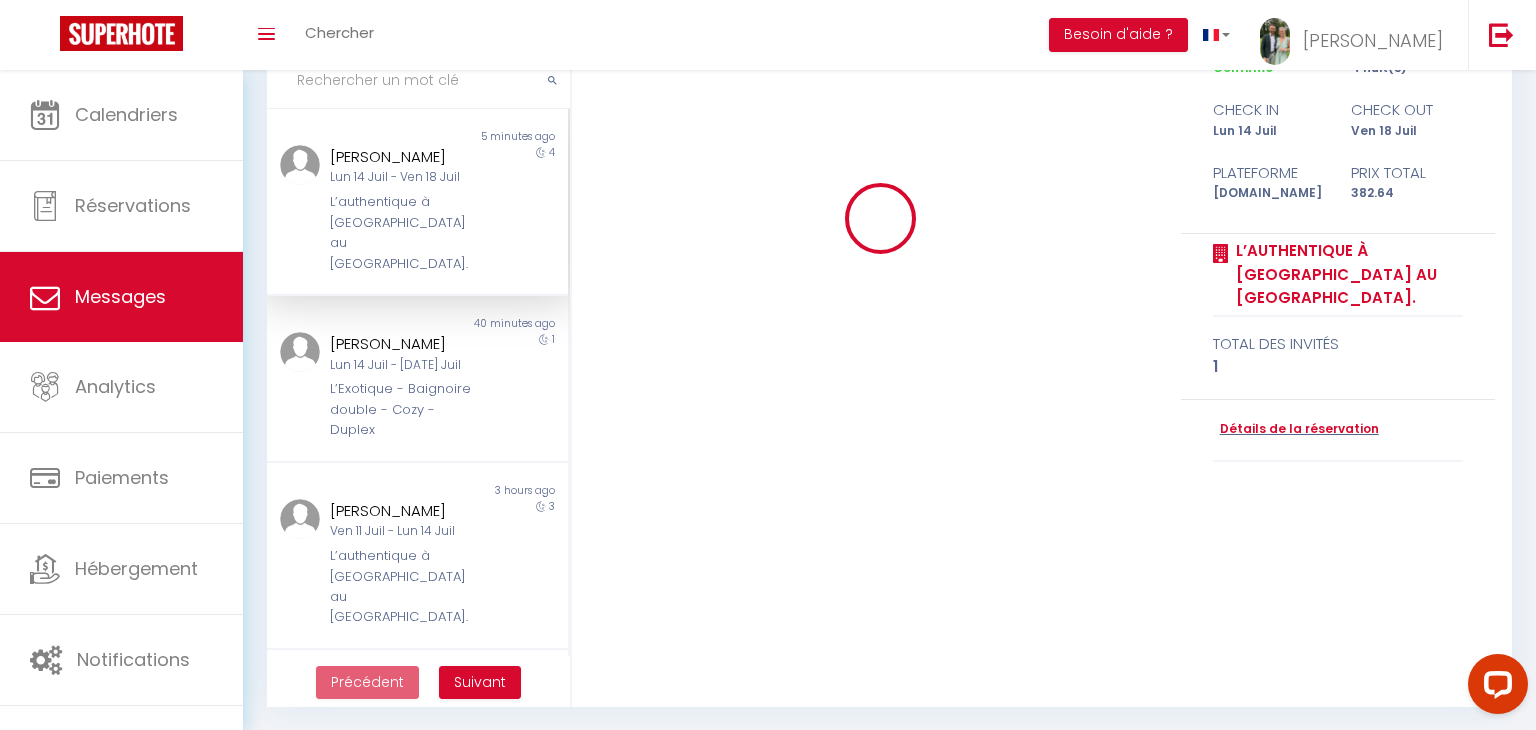 type 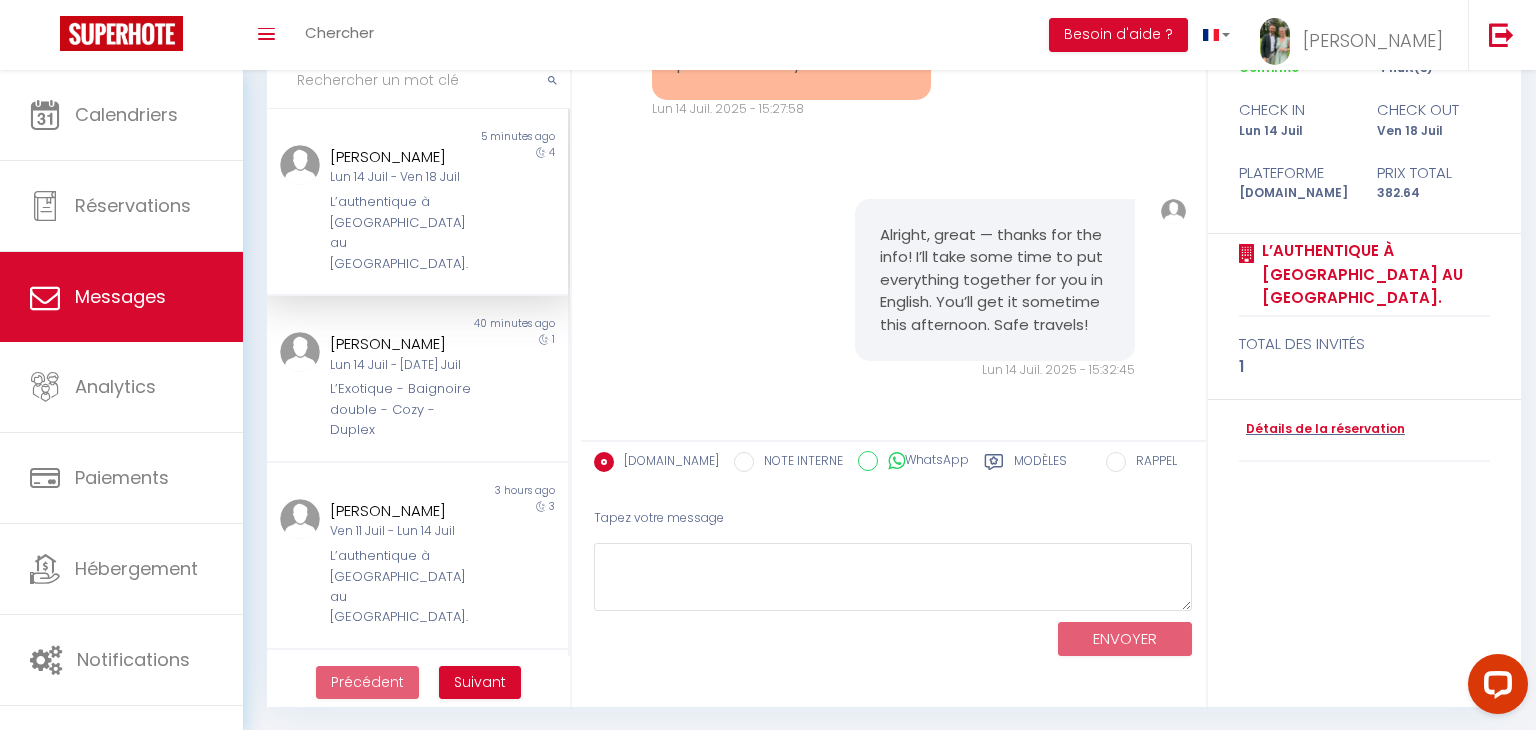 scroll, scrollTop: 6137, scrollLeft: 0, axis: vertical 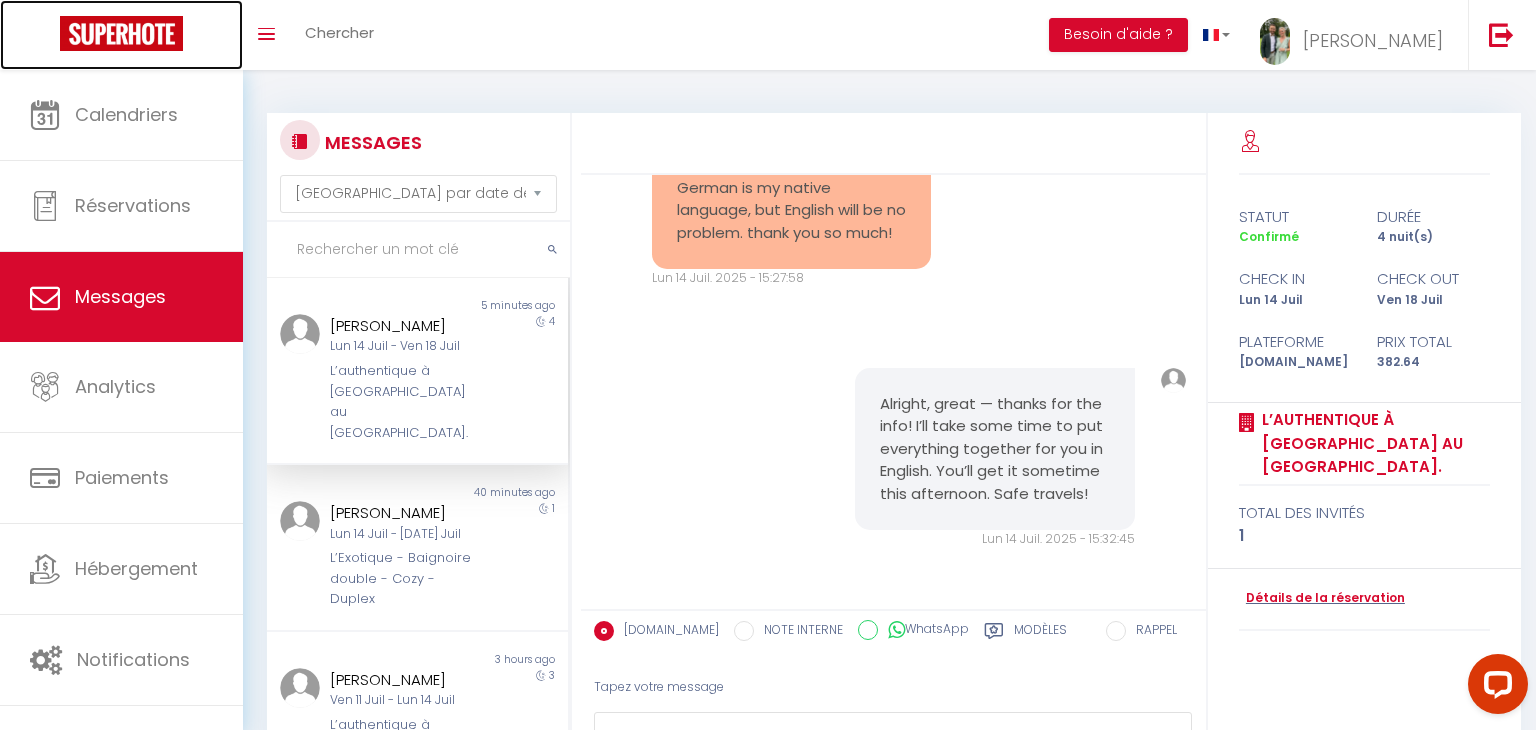 click at bounding box center [121, 33] 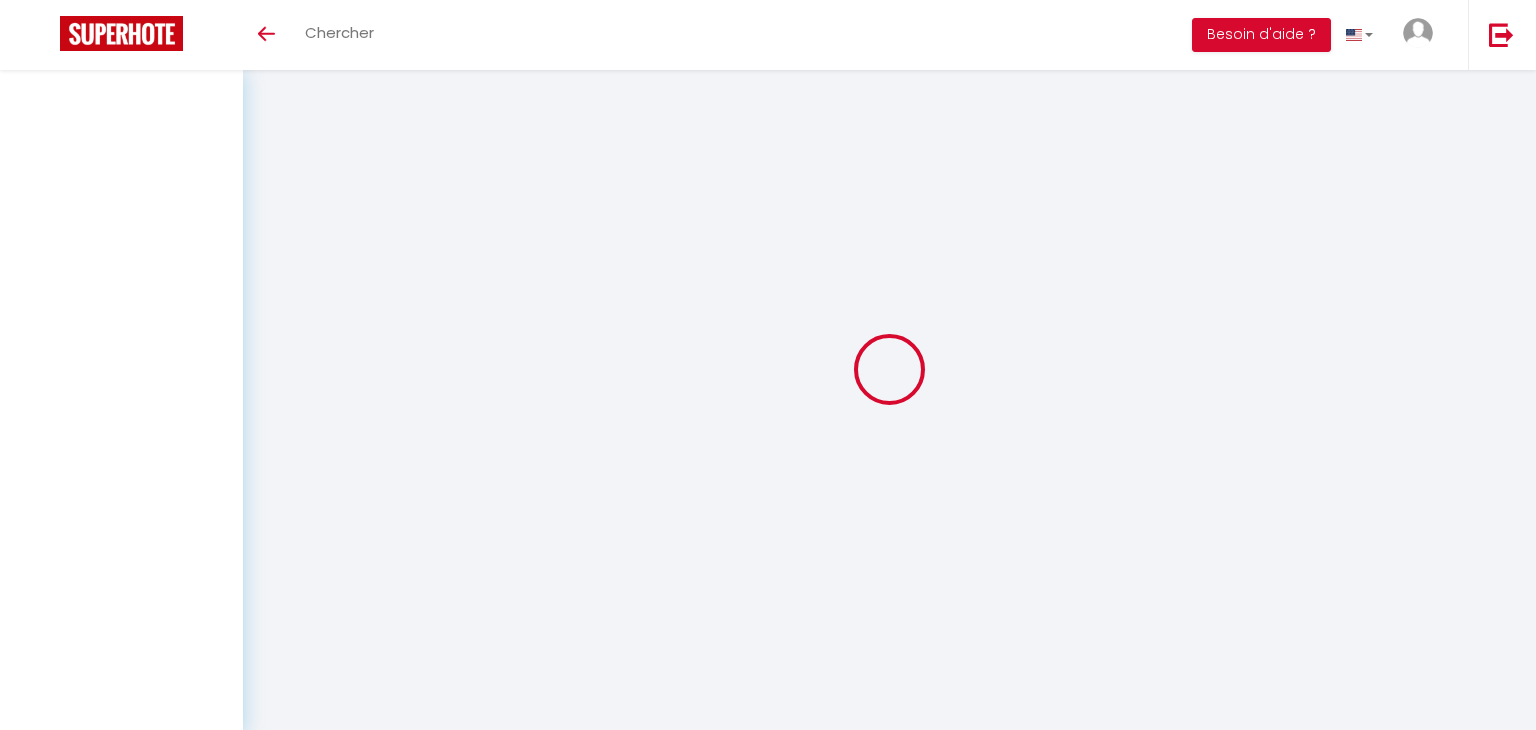scroll, scrollTop: 0, scrollLeft: 0, axis: both 